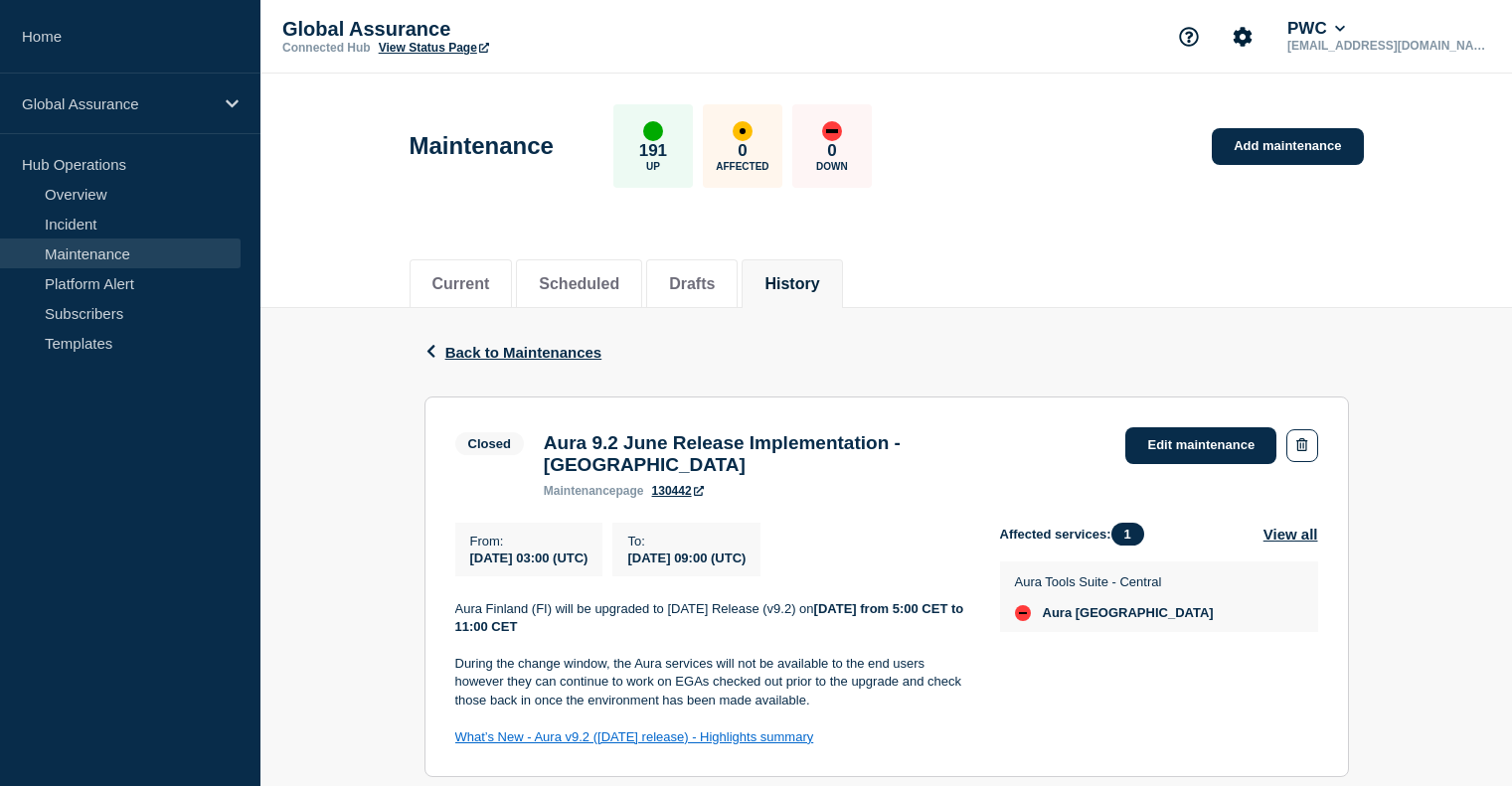 scroll, scrollTop: 99, scrollLeft: 0, axis: vertical 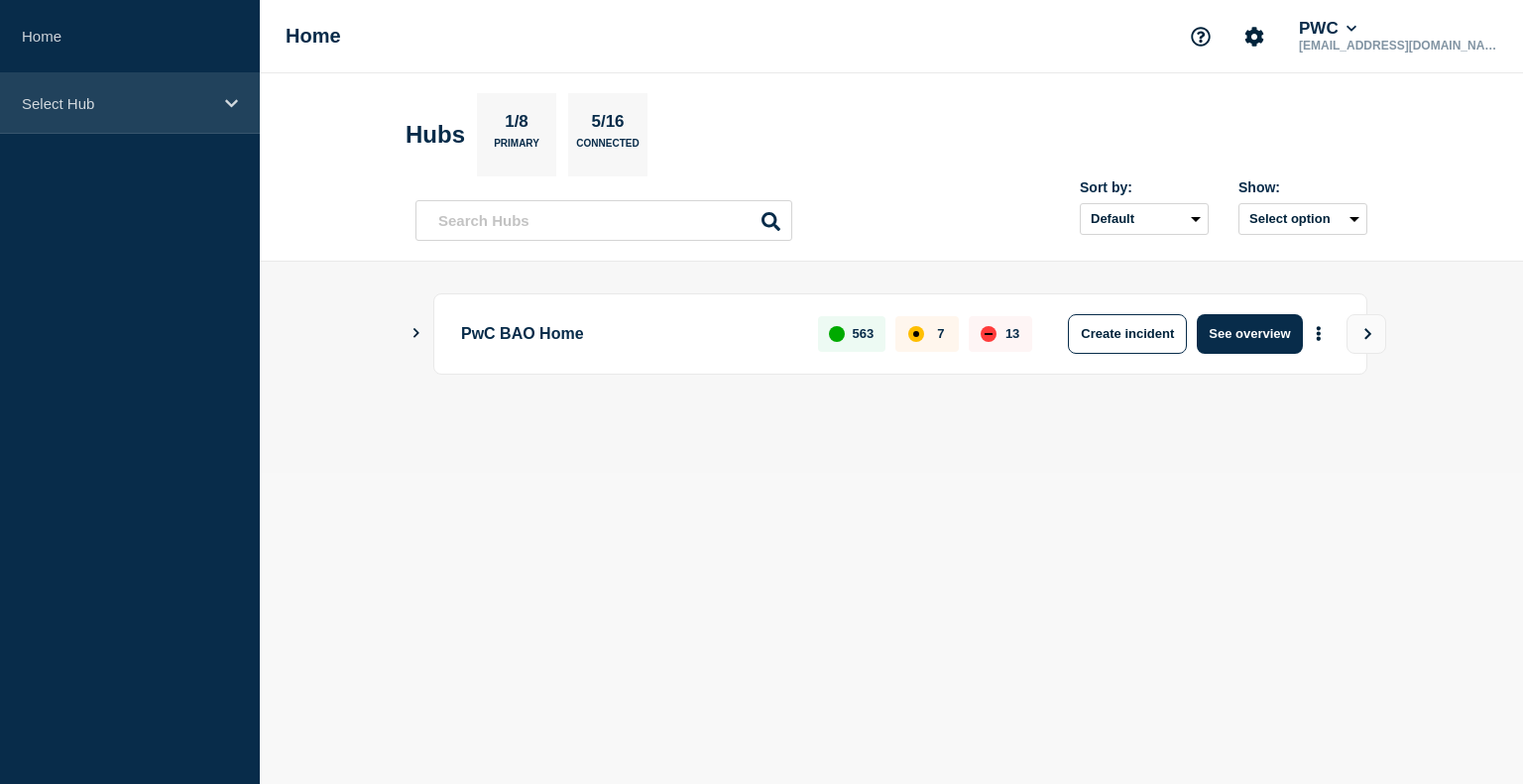 click 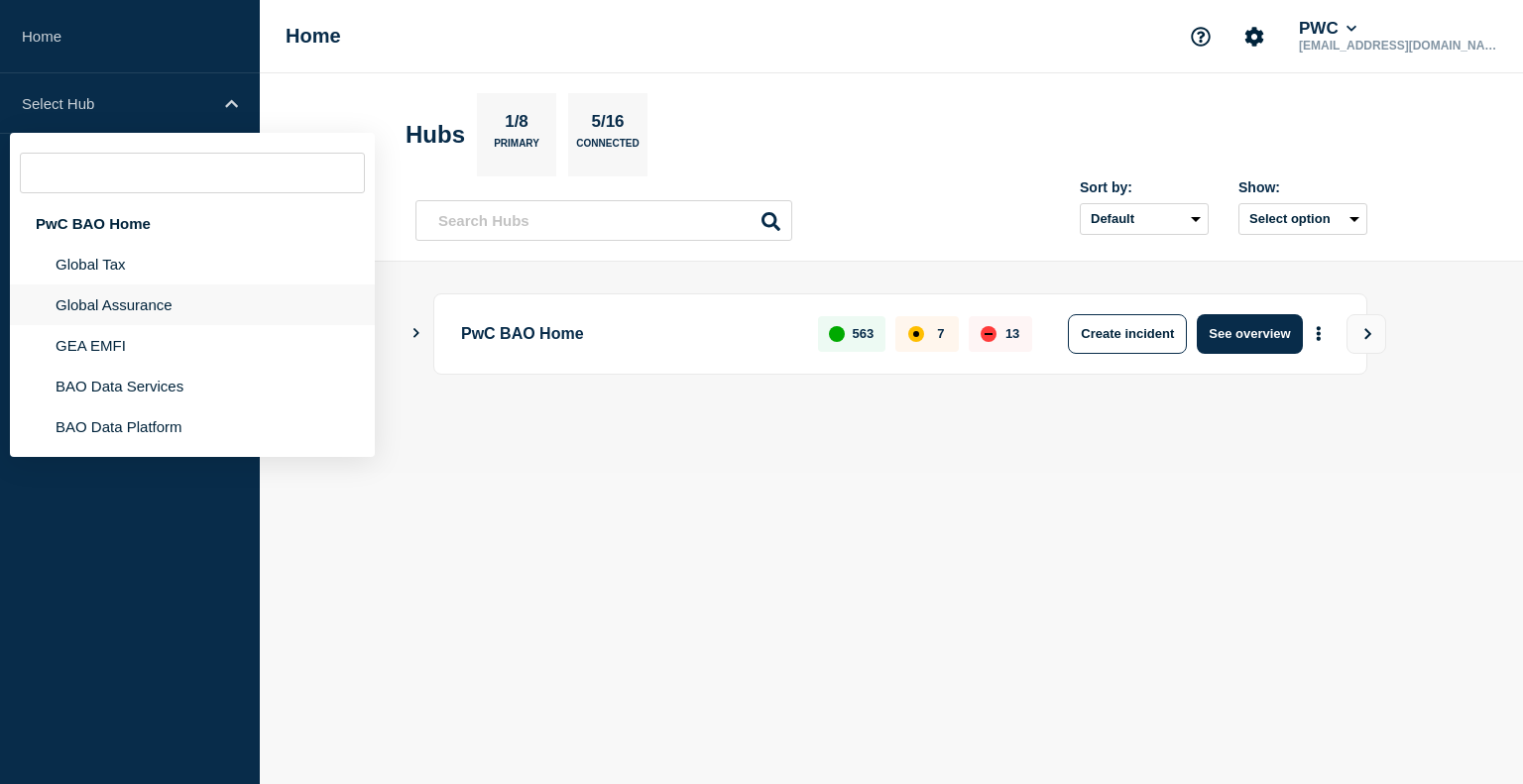 click on "Global Assurance" 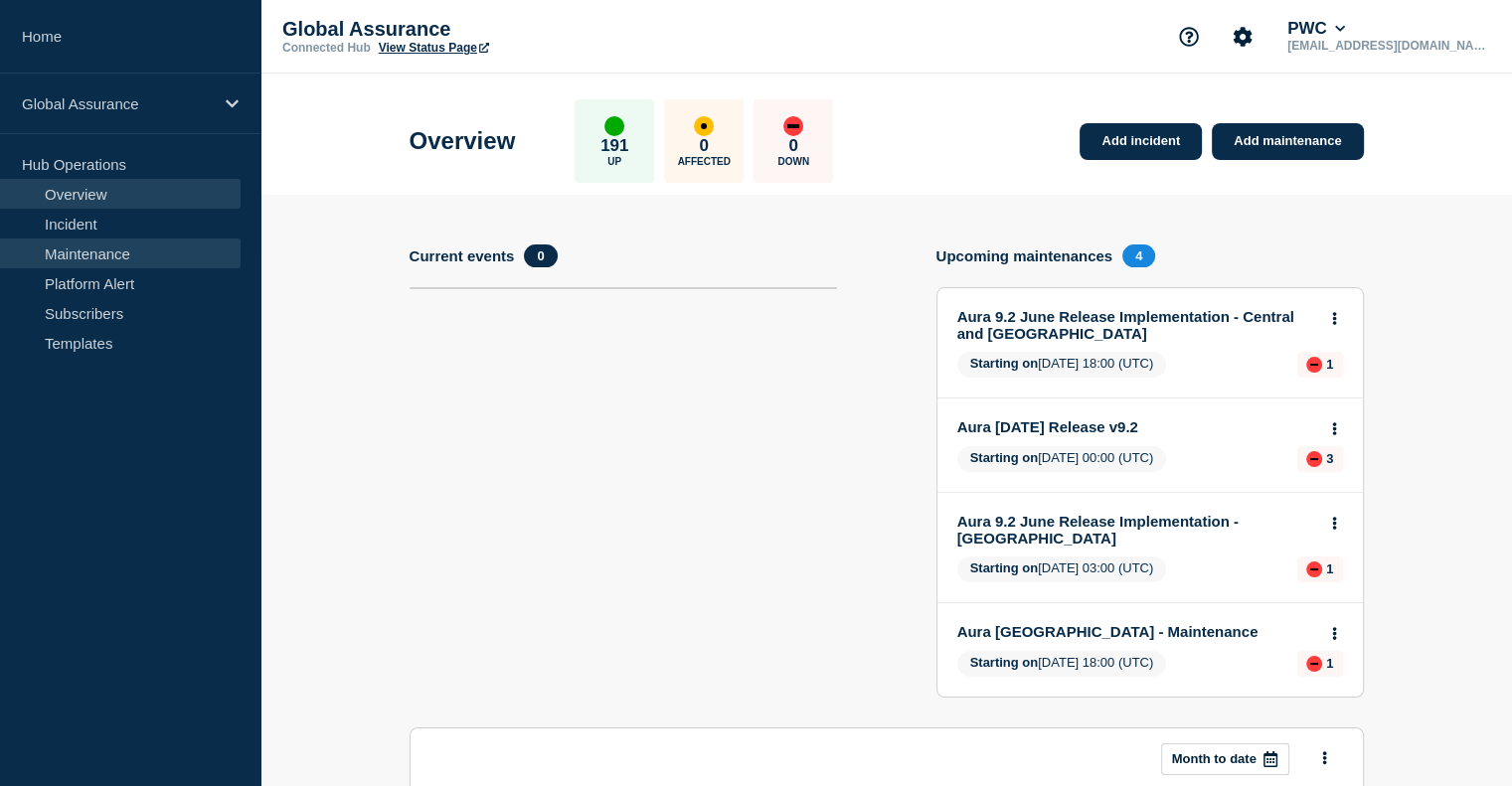 click on "Maintenance" at bounding box center (120, 253) 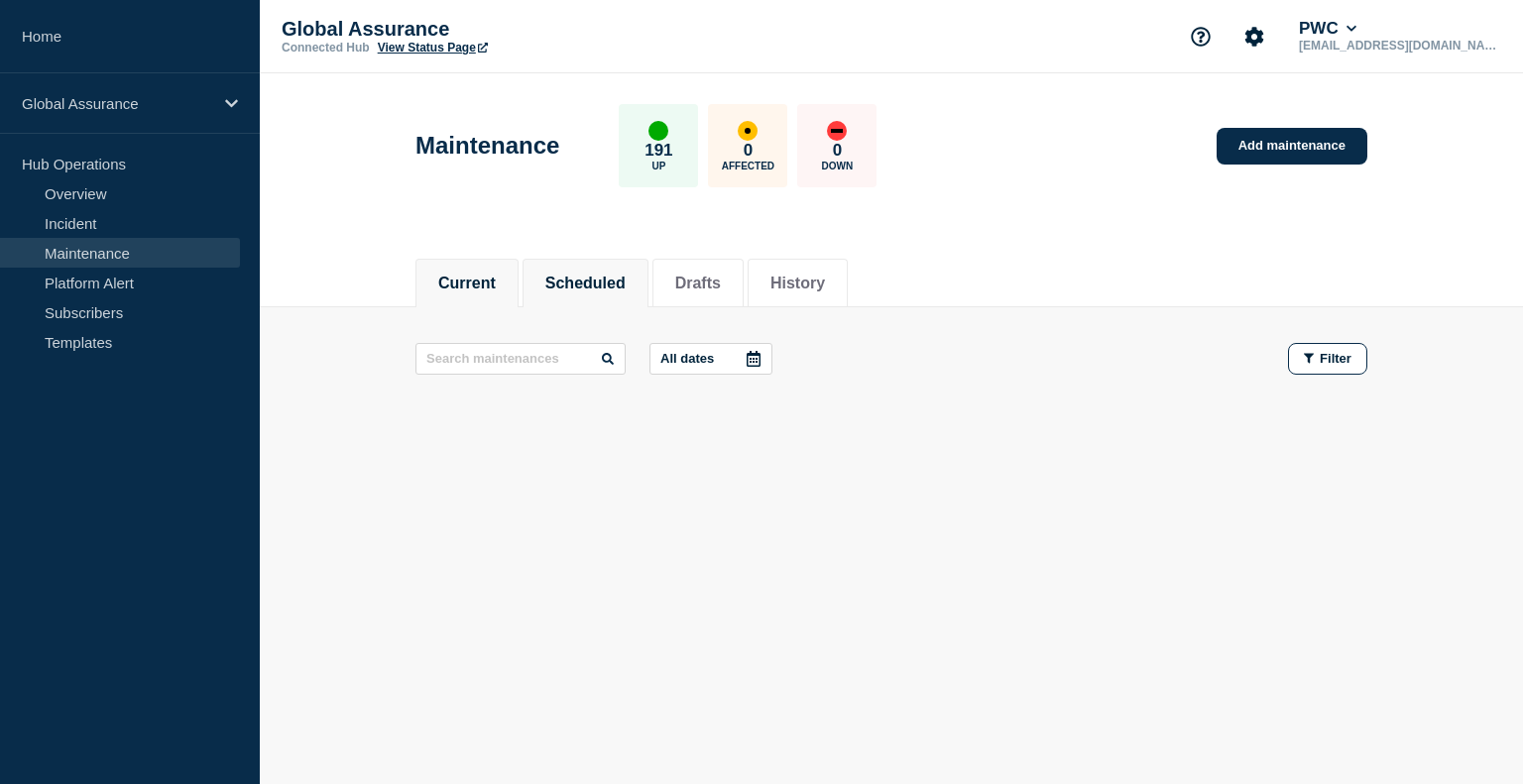 click on "Scheduled" at bounding box center [585, 283] 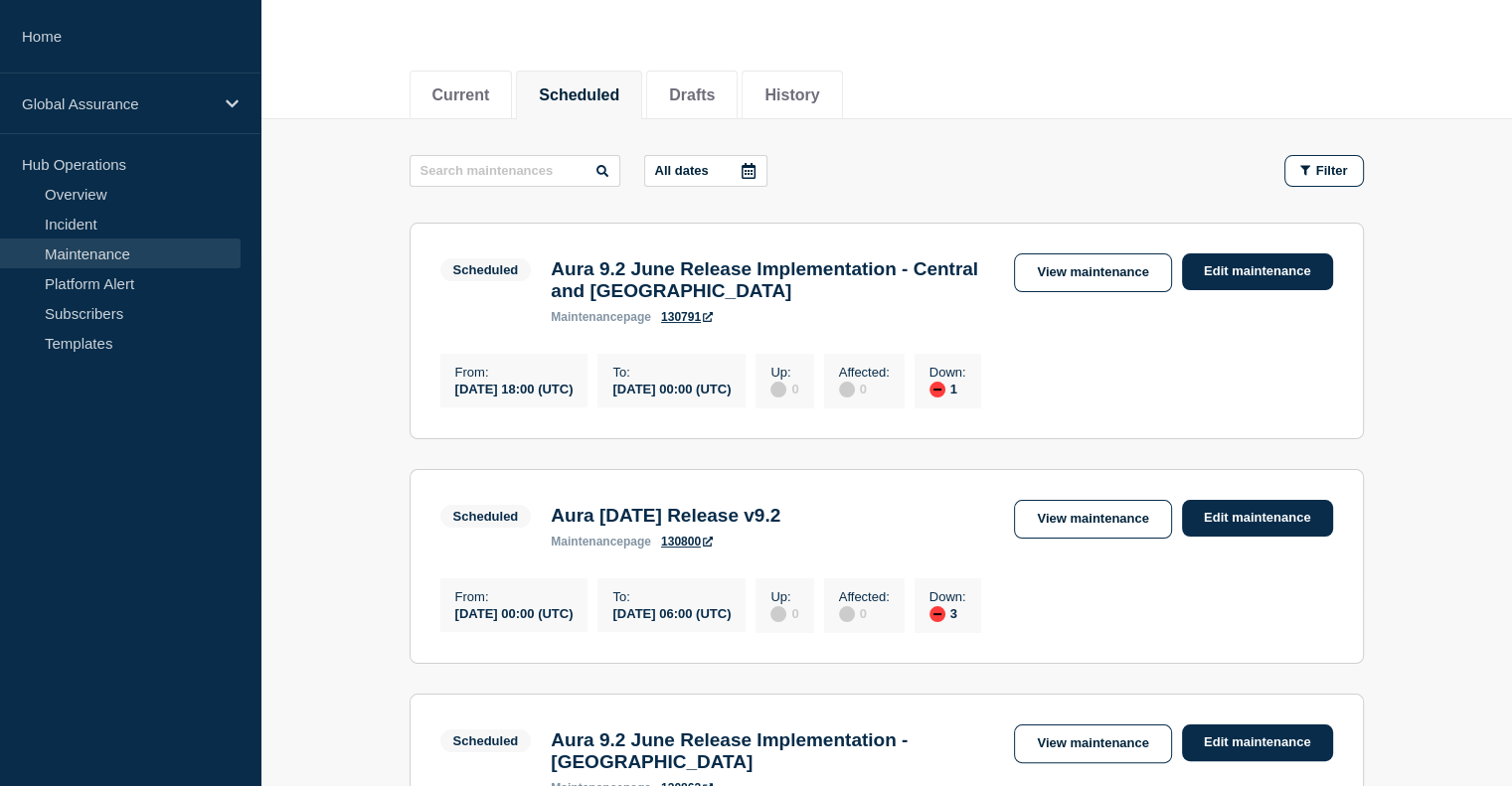 scroll, scrollTop: 199, scrollLeft: 0, axis: vertical 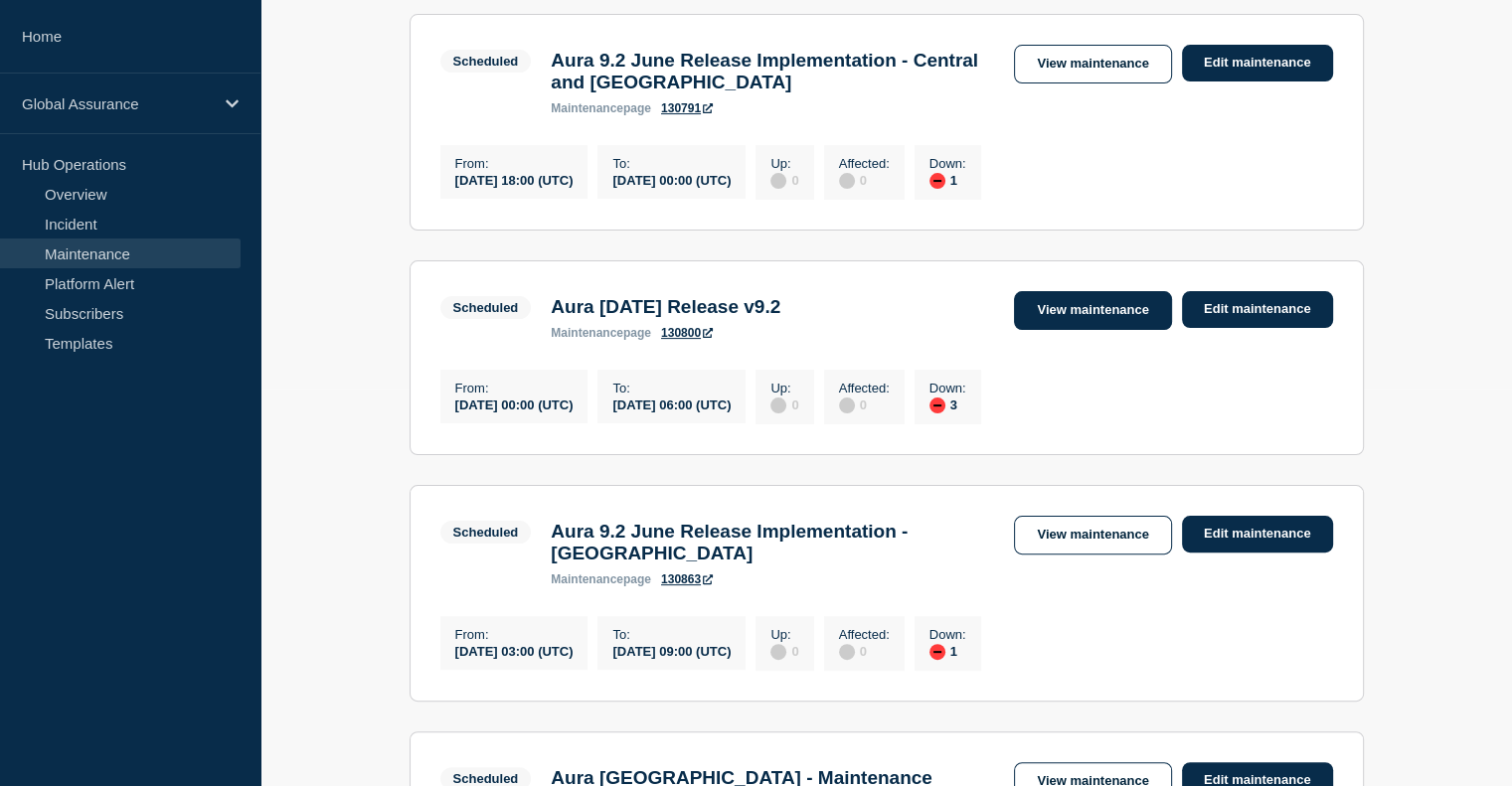 click on "View maintenance" at bounding box center (1092, 310) 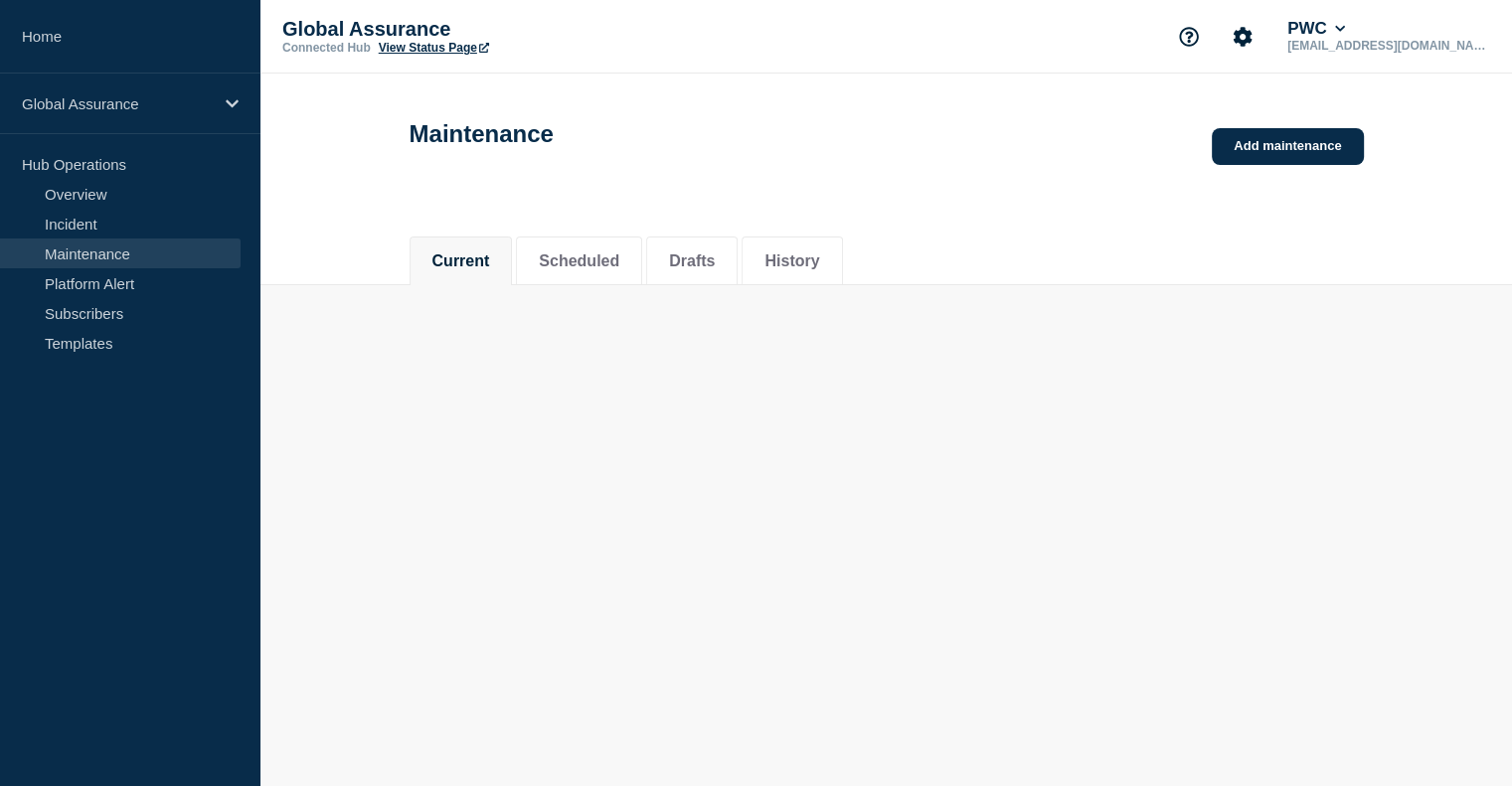 scroll, scrollTop: 0, scrollLeft: 0, axis: both 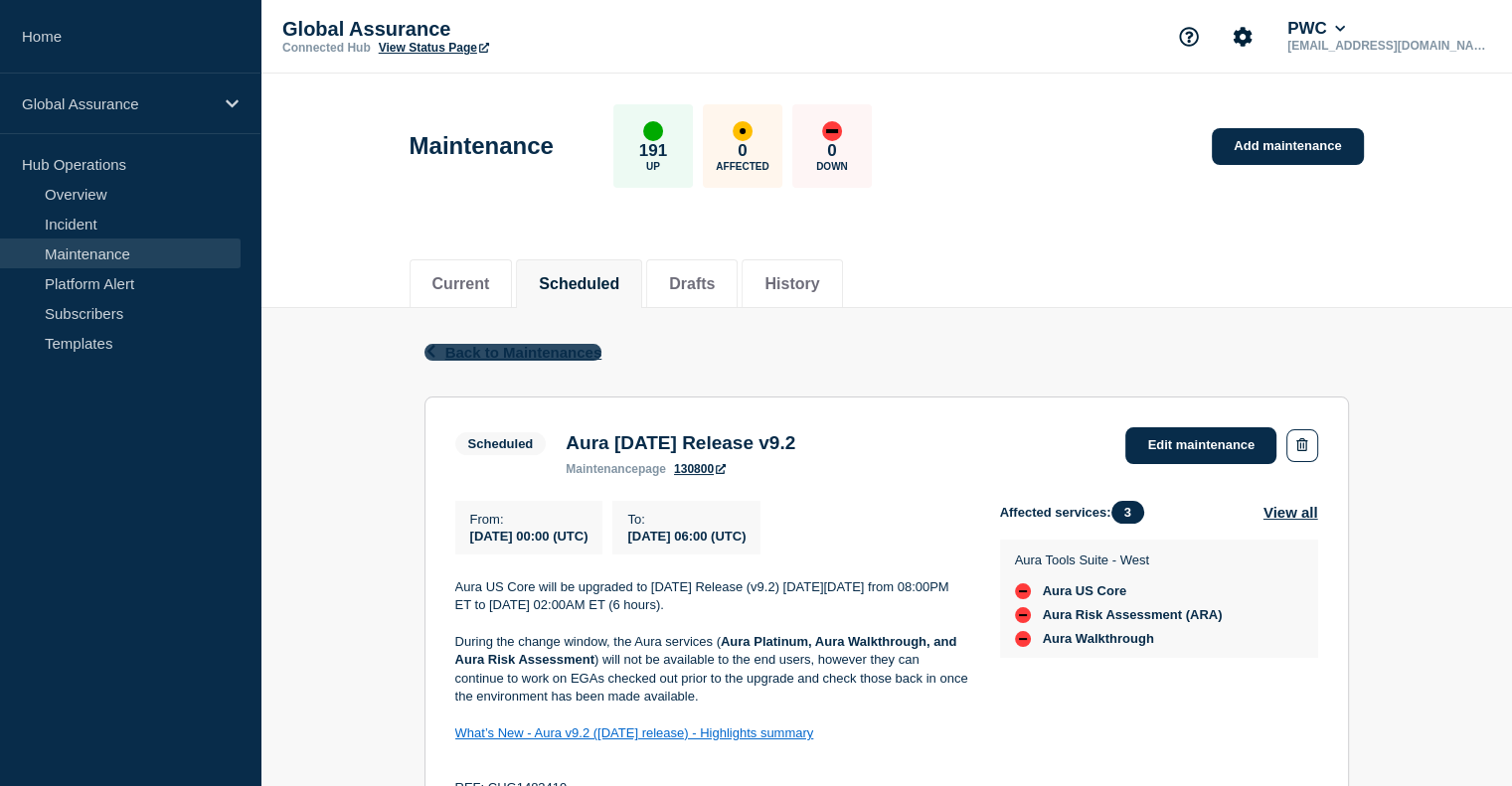click on "Back to Maintenances" 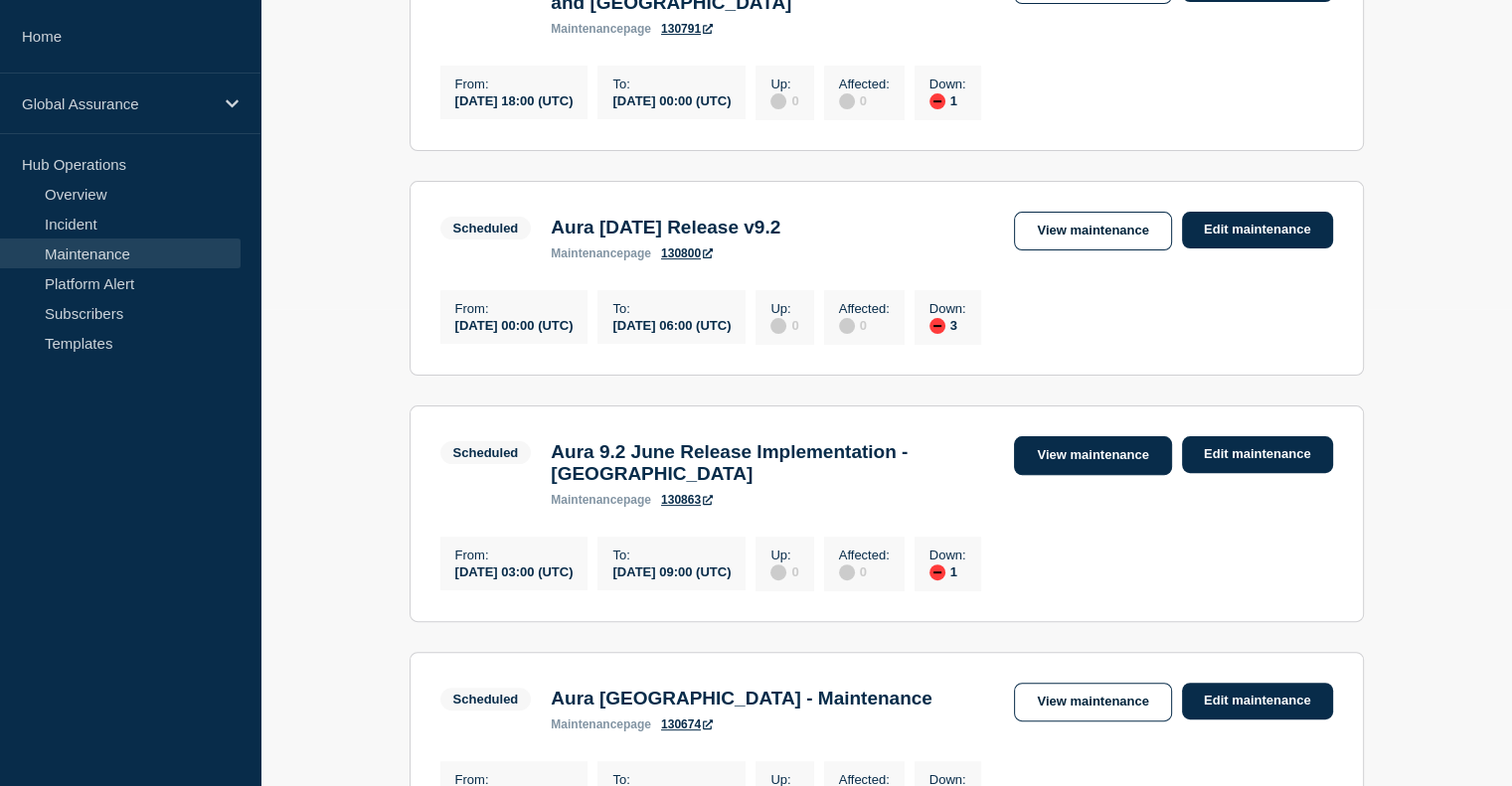 scroll, scrollTop: 497, scrollLeft: 0, axis: vertical 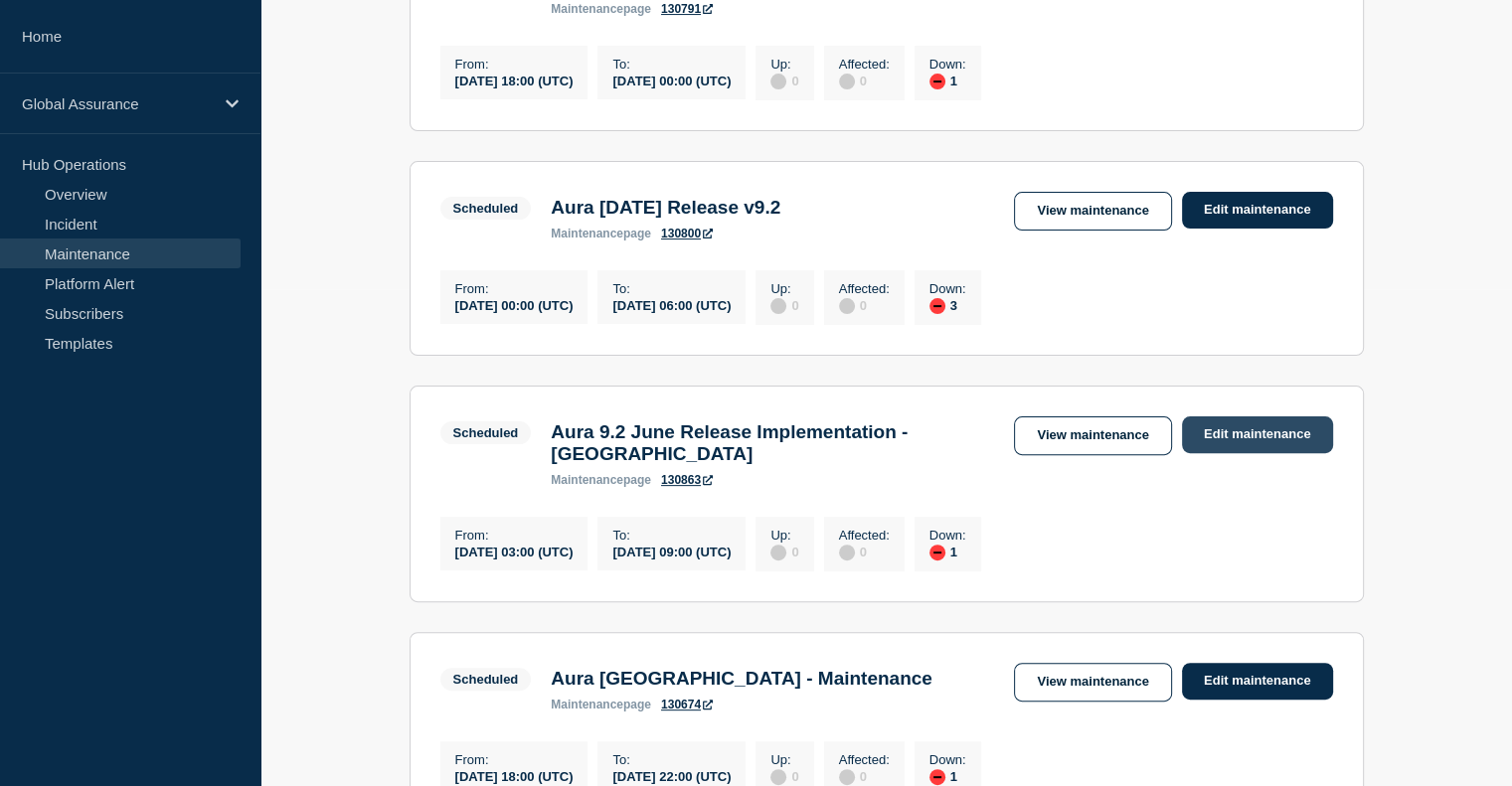 click on "Edit maintenance" at bounding box center [1258, 434] 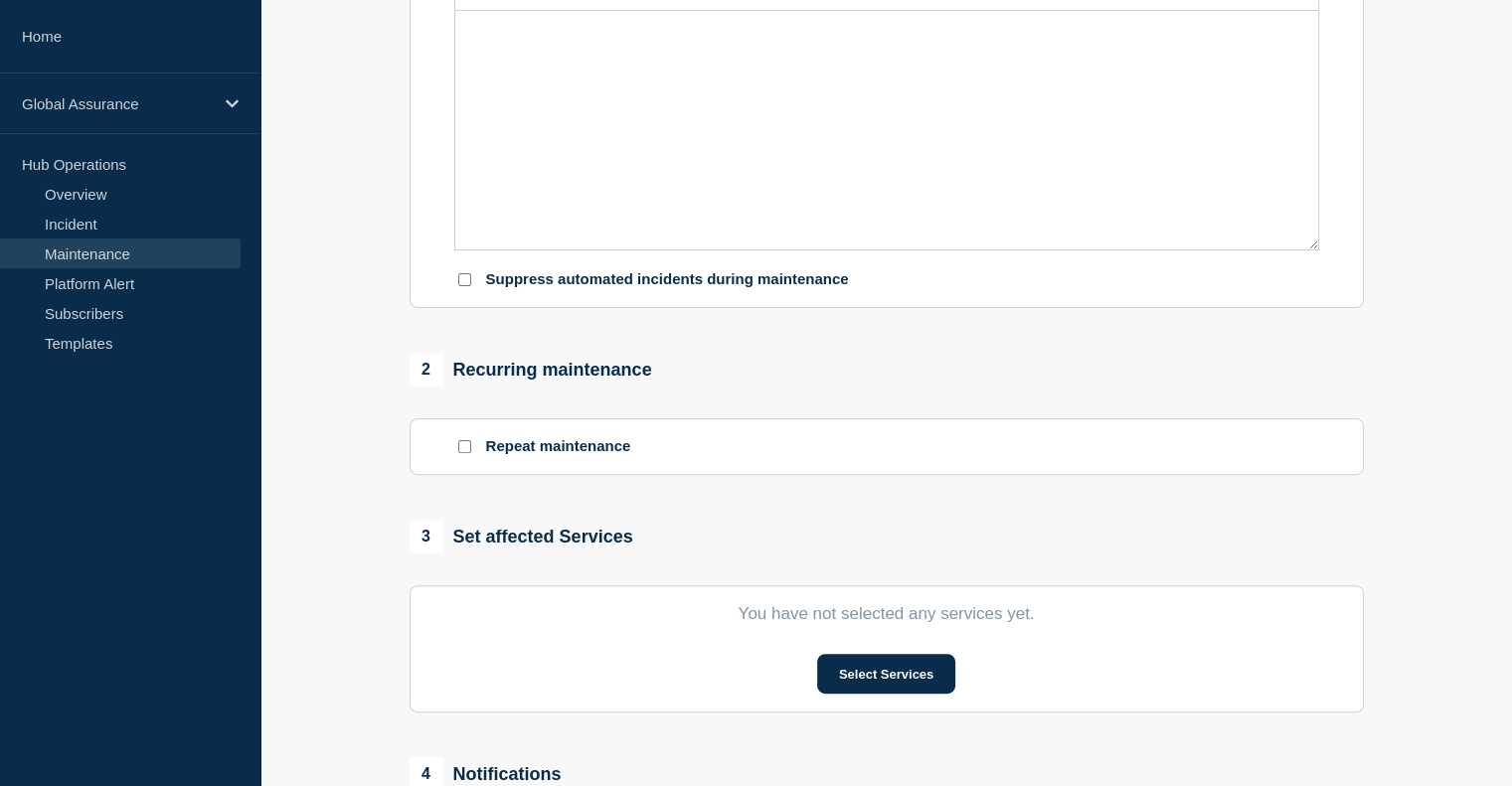 type on "Aura 9.2 June Release Implementation - Italy" 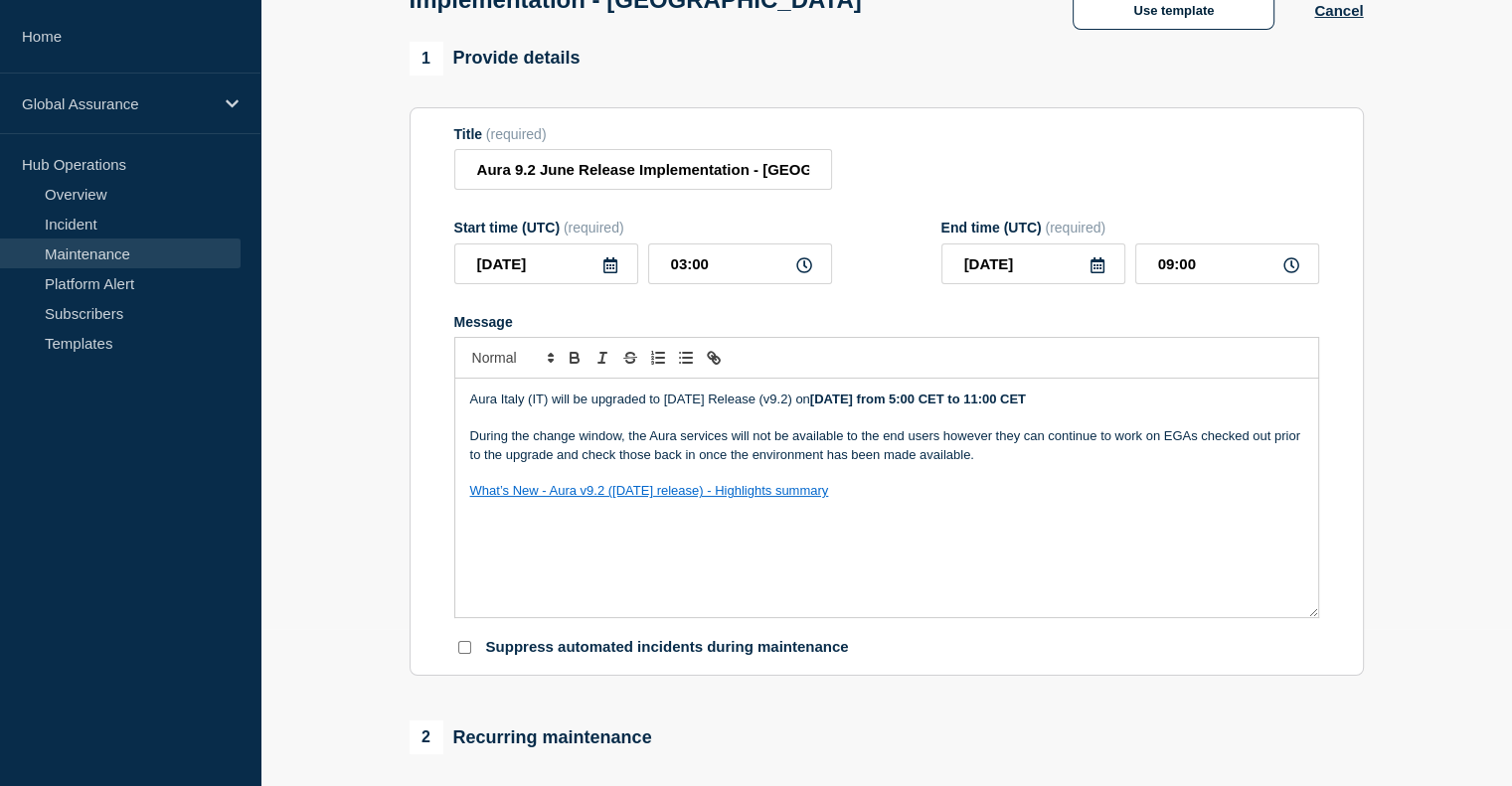 scroll, scrollTop: 99, scrollLeft: 0, axis: vertical 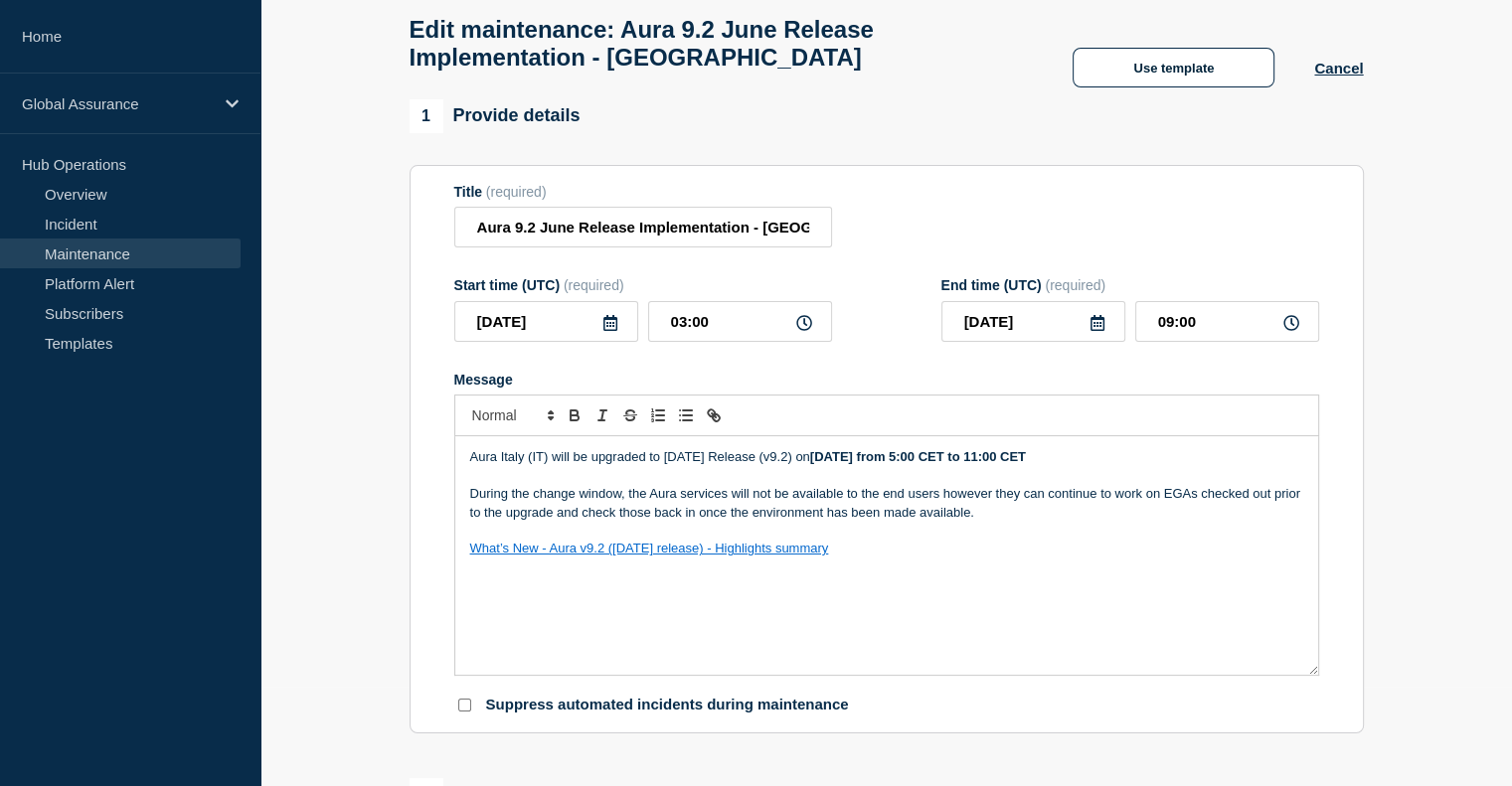 click 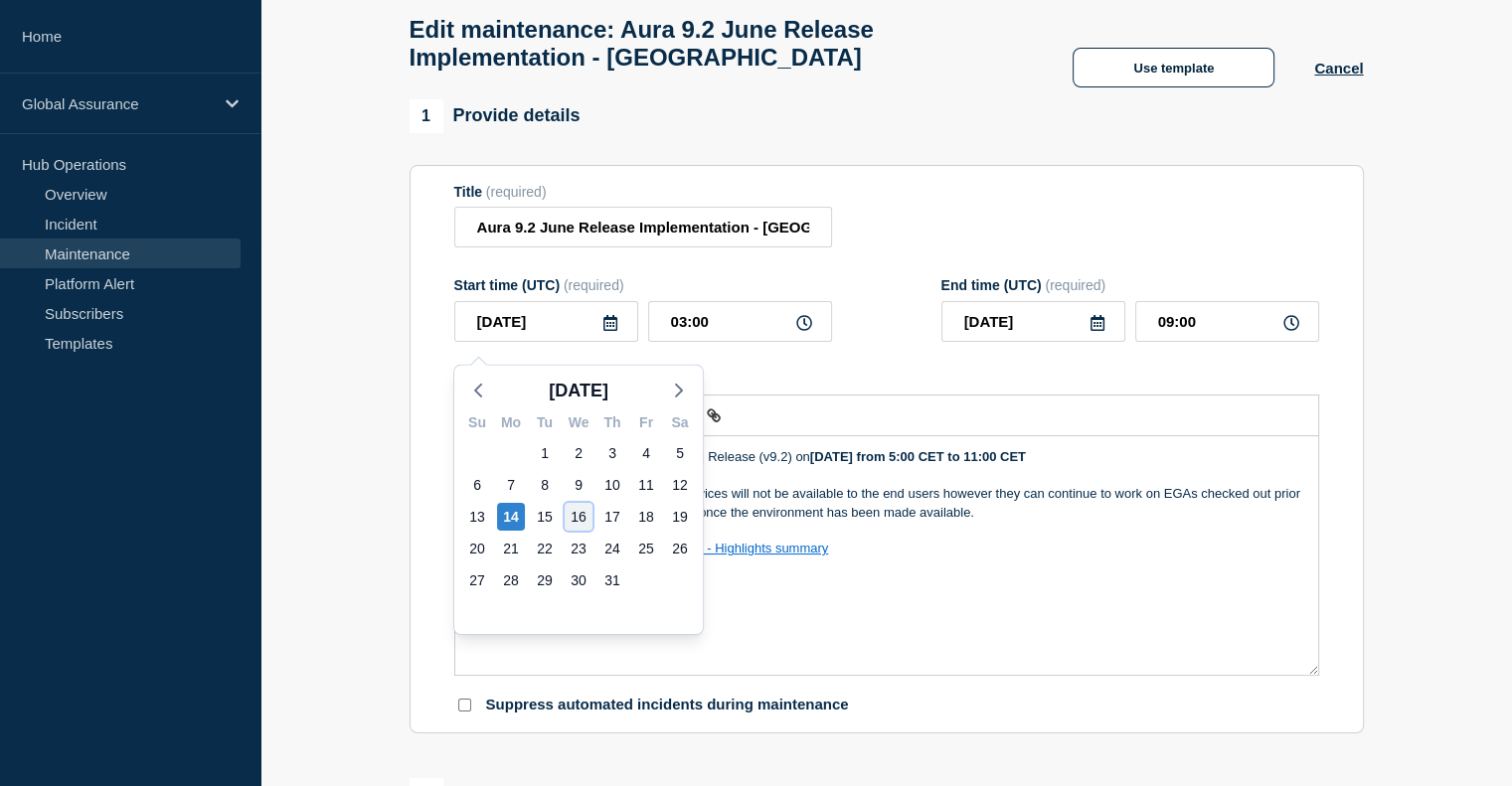 click on "16" 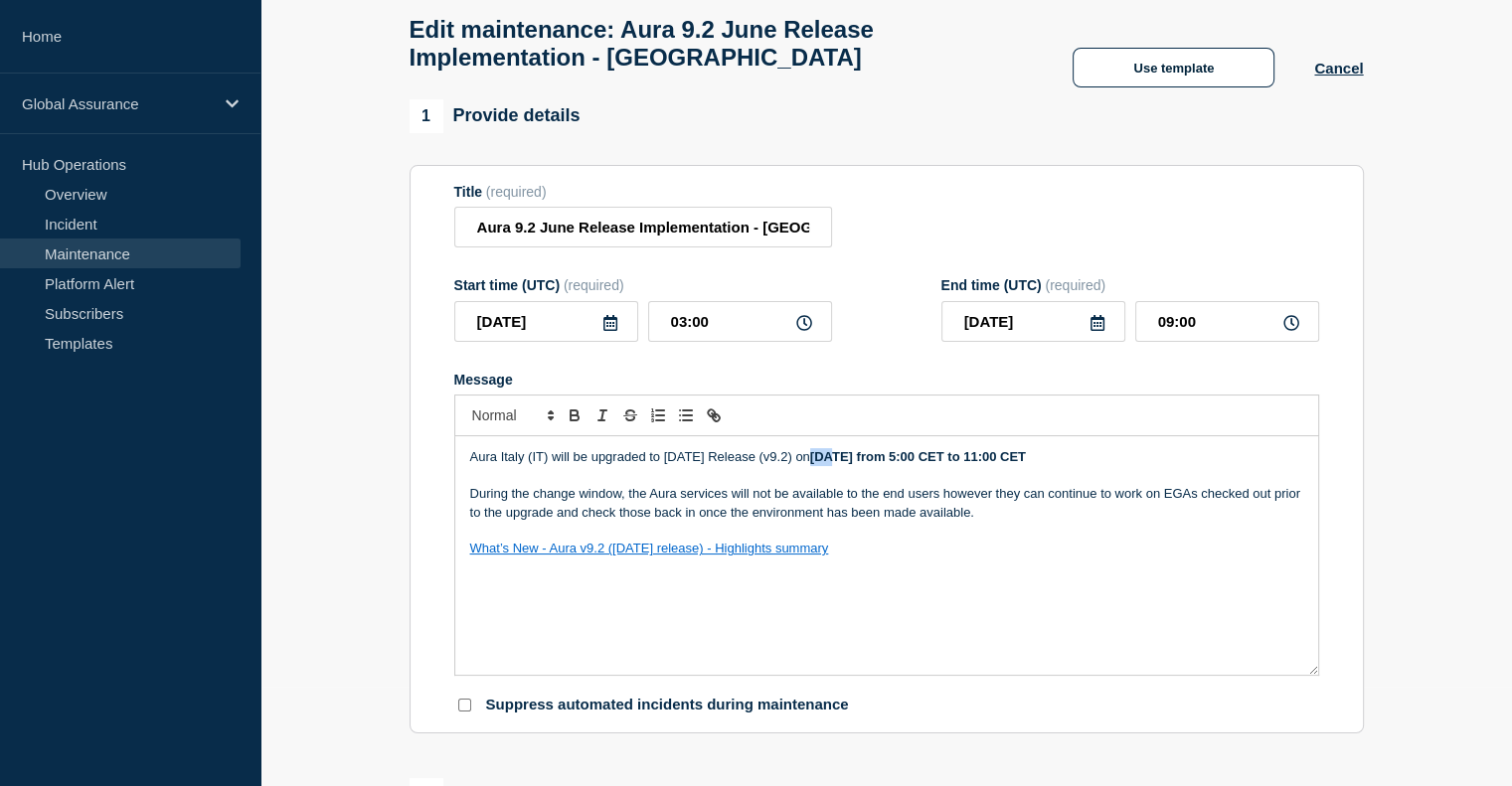 drag, startPoint x: 833, startPoint y: 469, endPoint x: 857, endPoint y: 467, distance: 24.083189 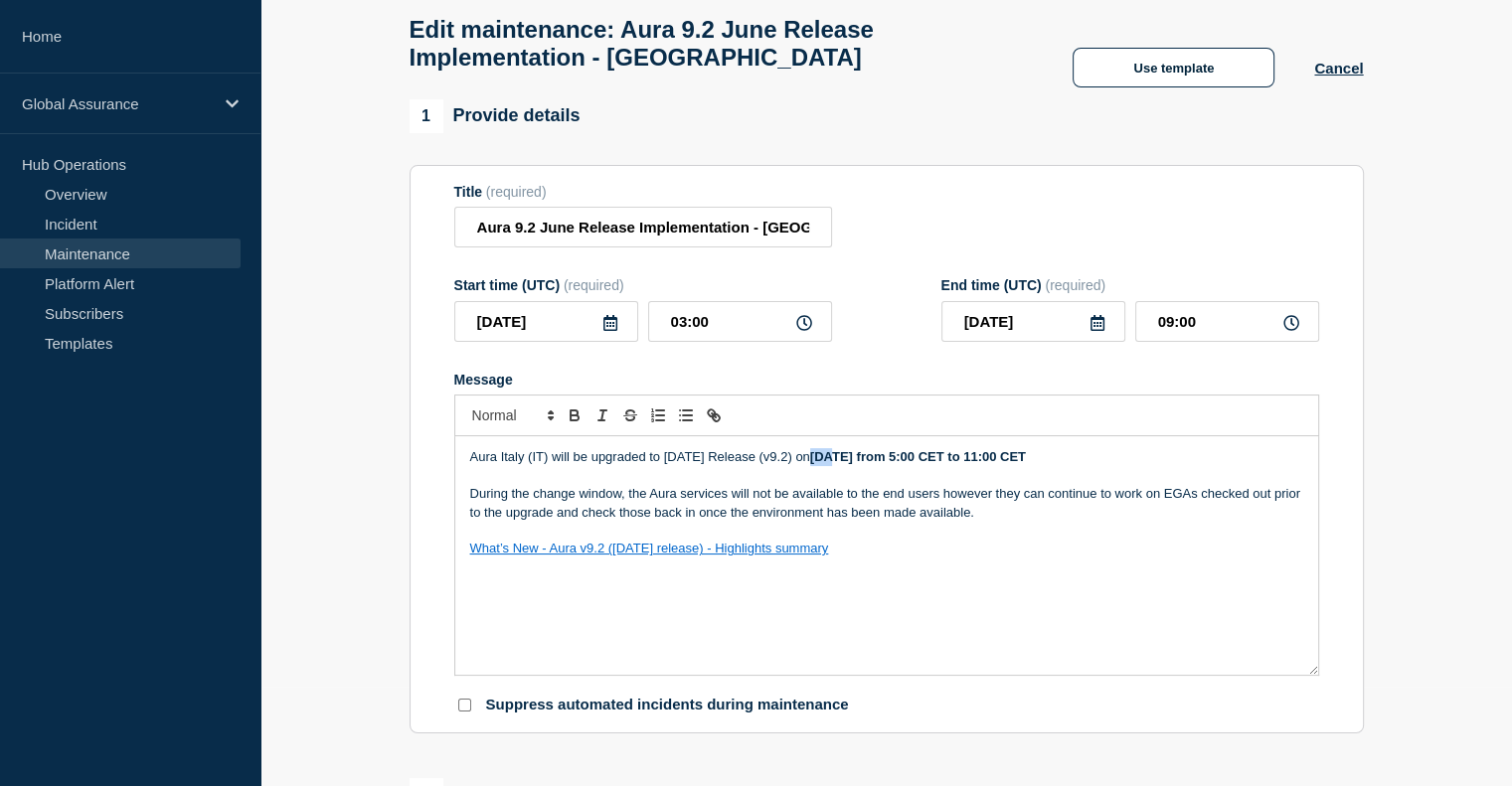 click on "Monday, 14 July from 5:00 CET to 11:00 CET" at bounding box center [918, 456] 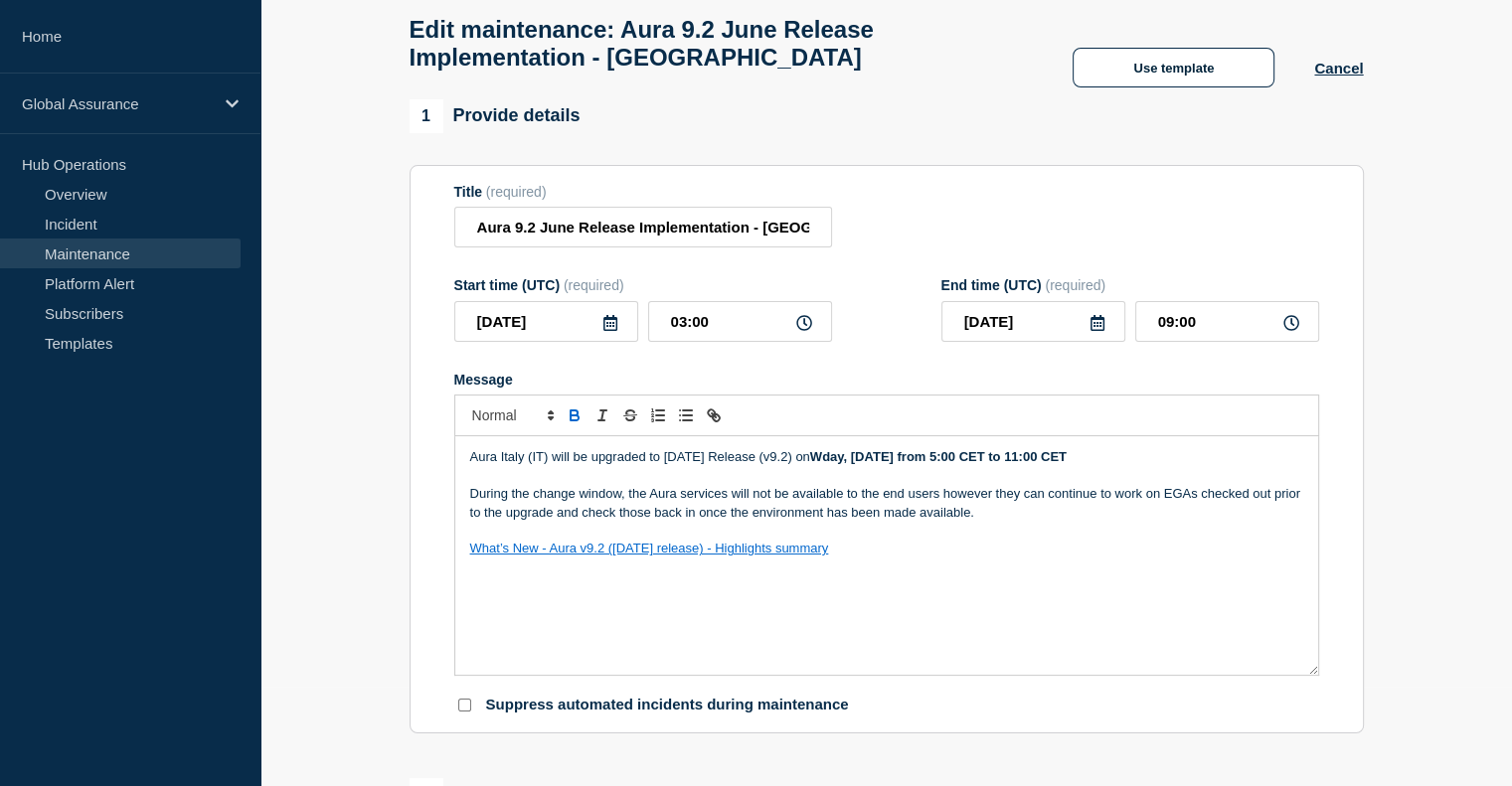 type 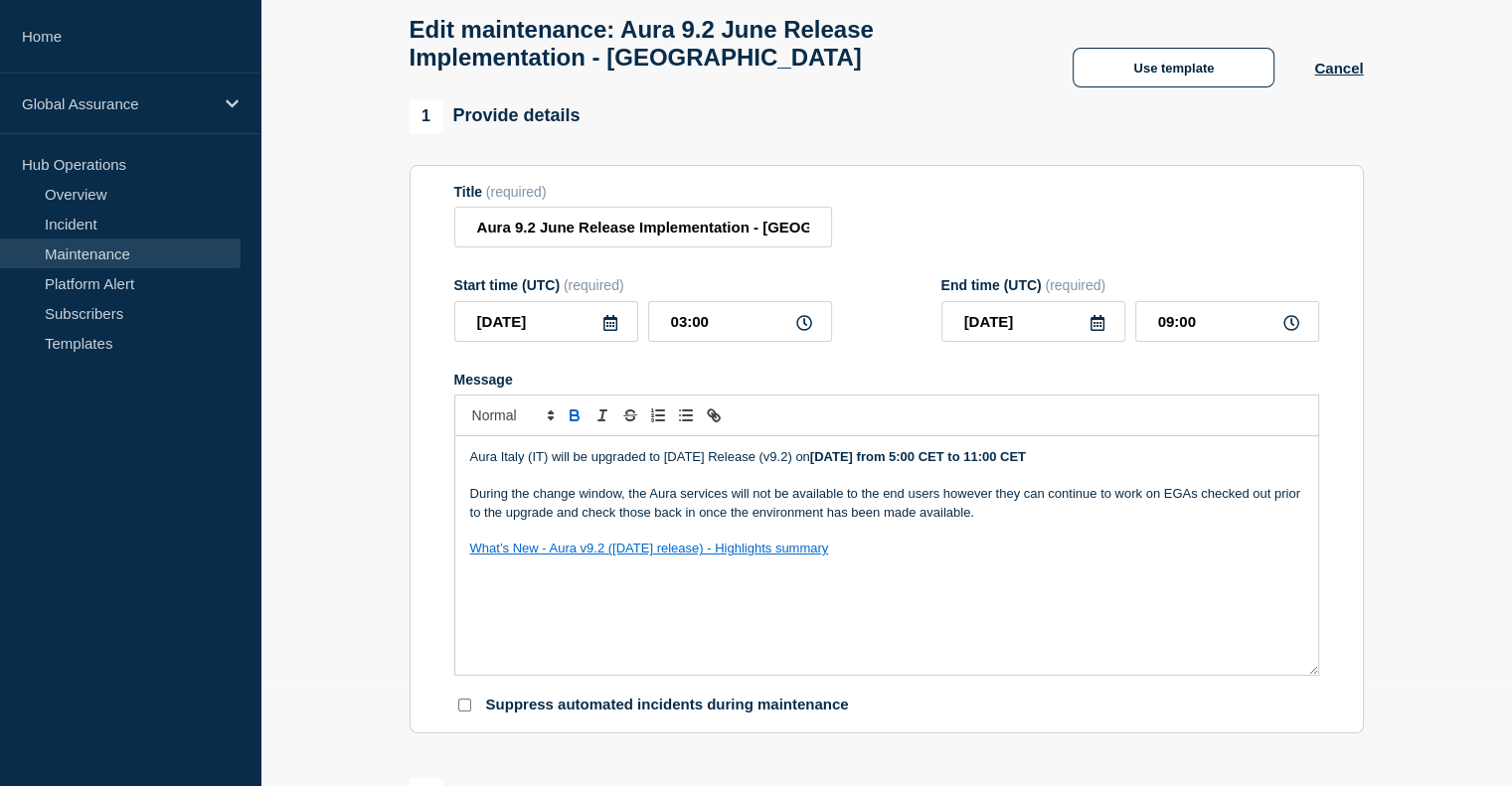 click on "Wednesday, 14 July from 5:00 CET to 11:00 CET" at bounding box center [918, 456] 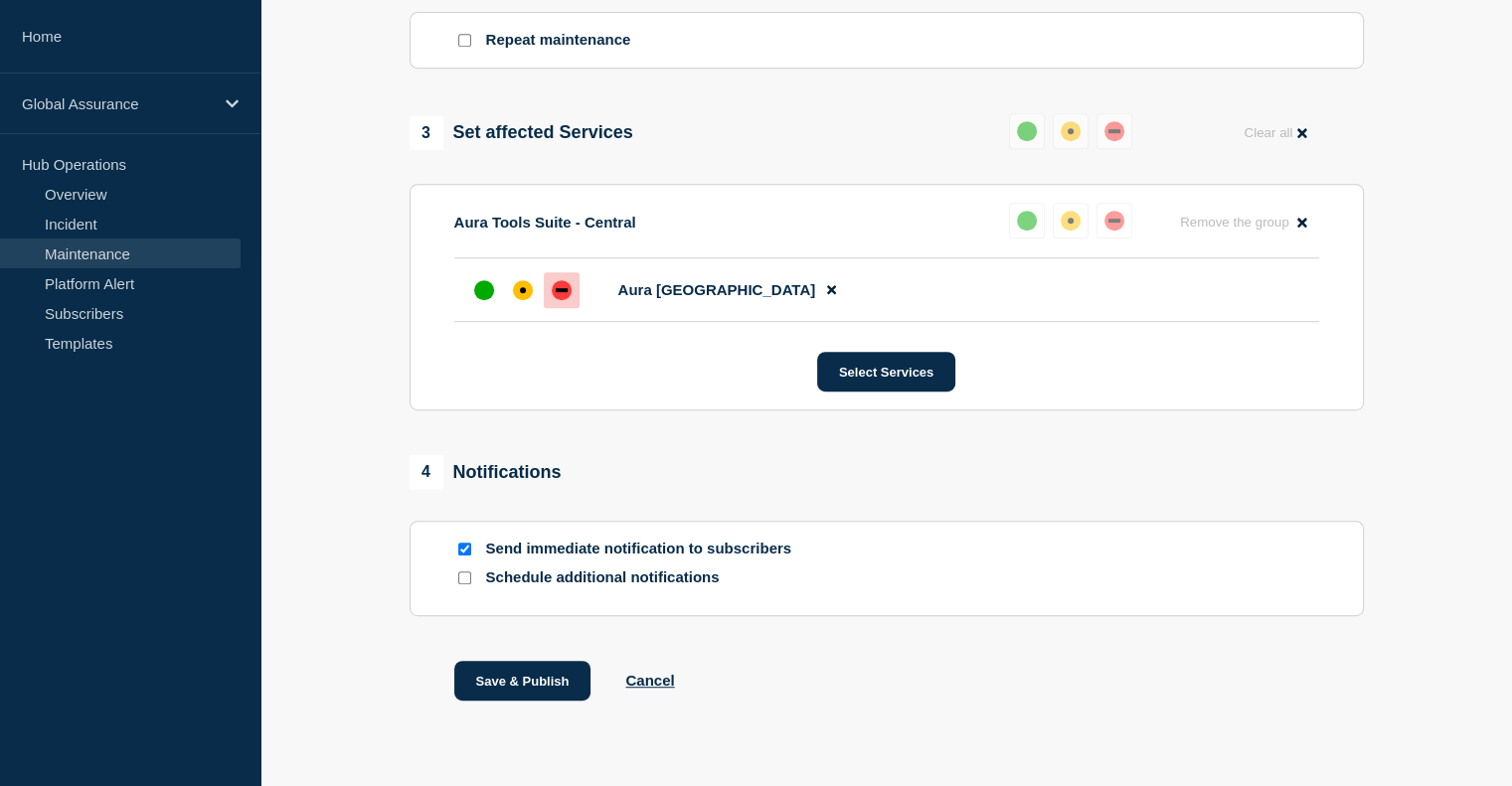 scroll, scrollTop: 990, scrollLeft: 0, axis: vertical 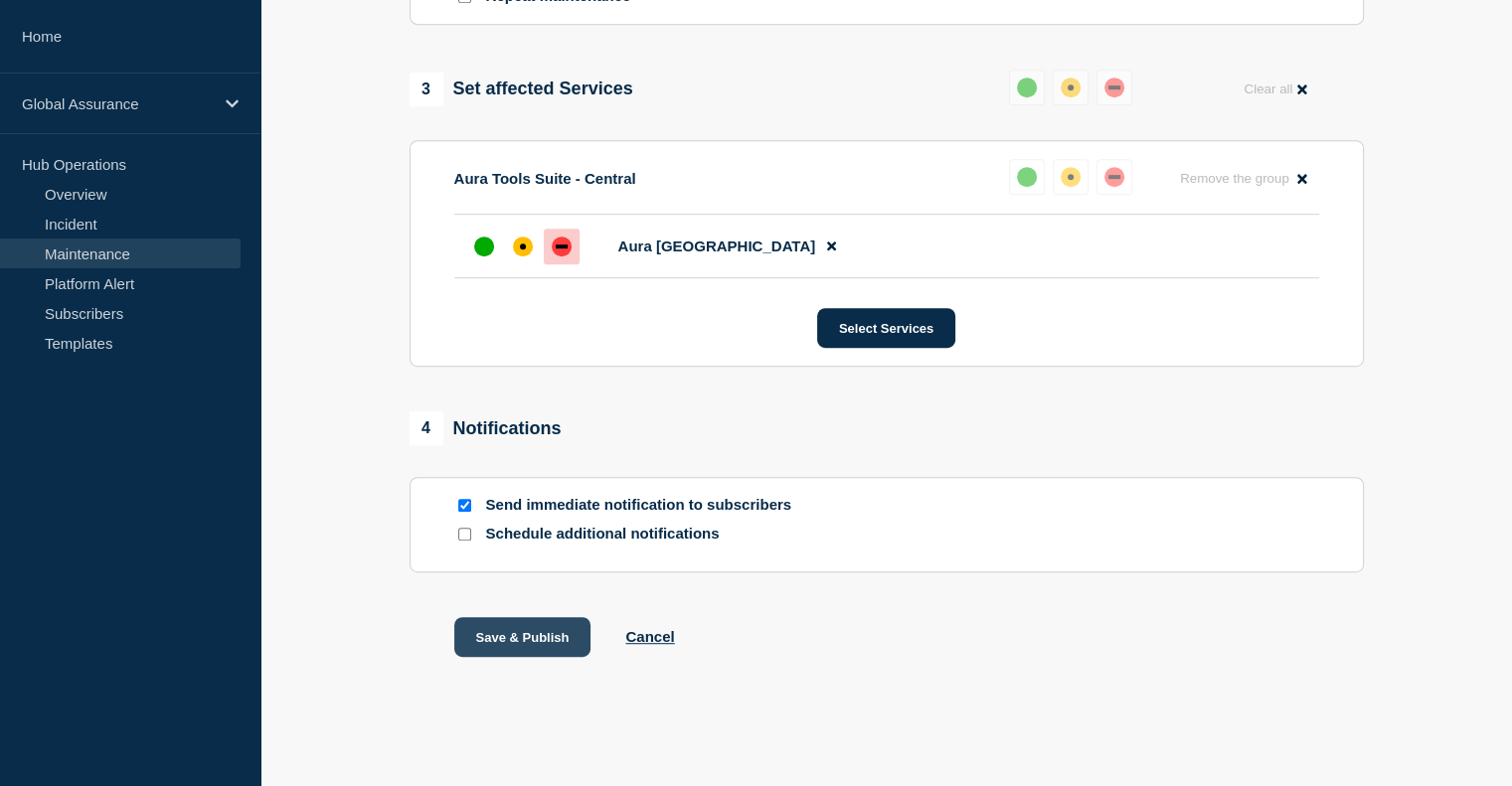 click on "Save & Publish" at bounding box center (523, 637) 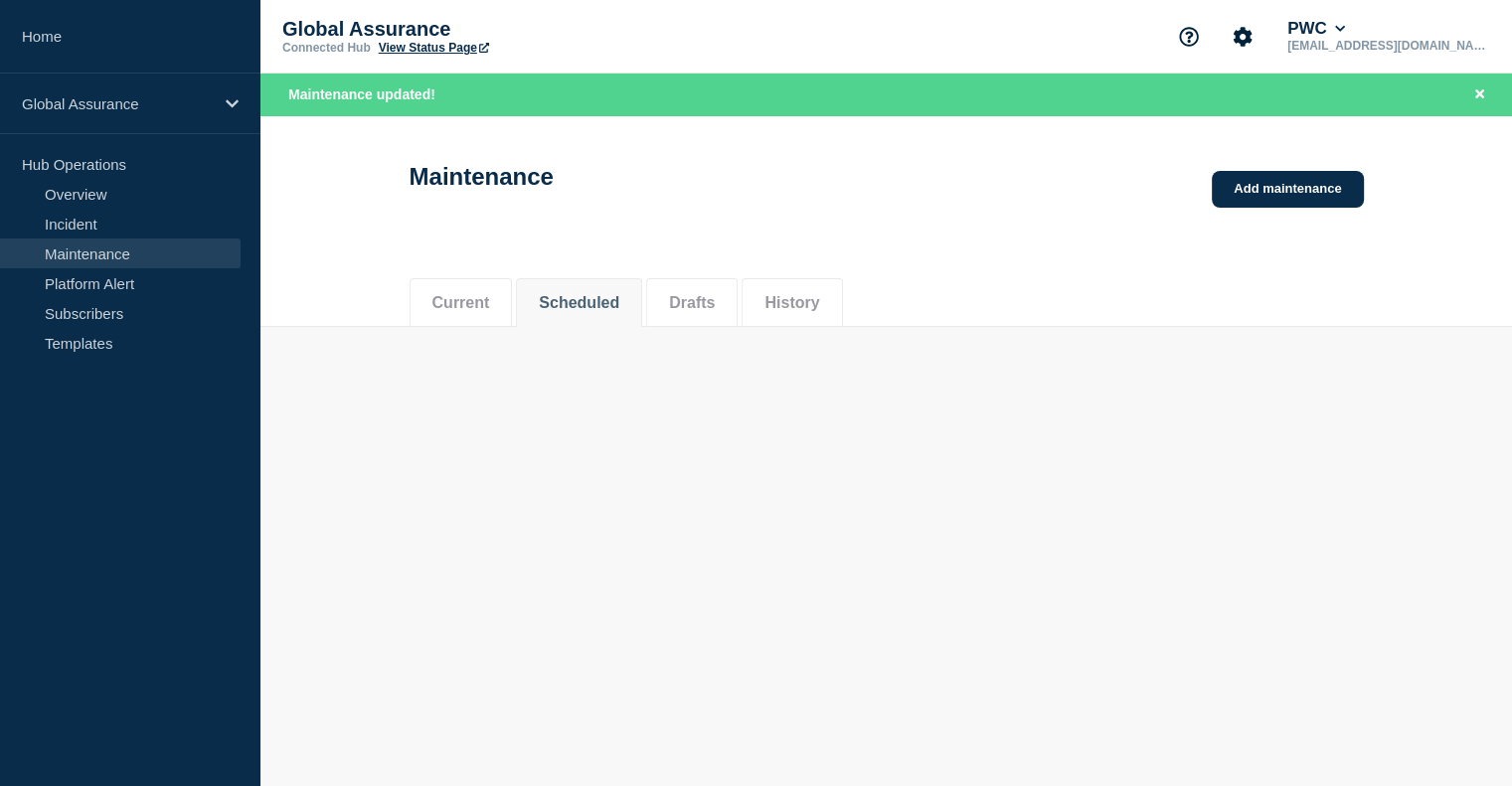 scroll, scrollTop: 0, scrollLeft: 0, axis: both 